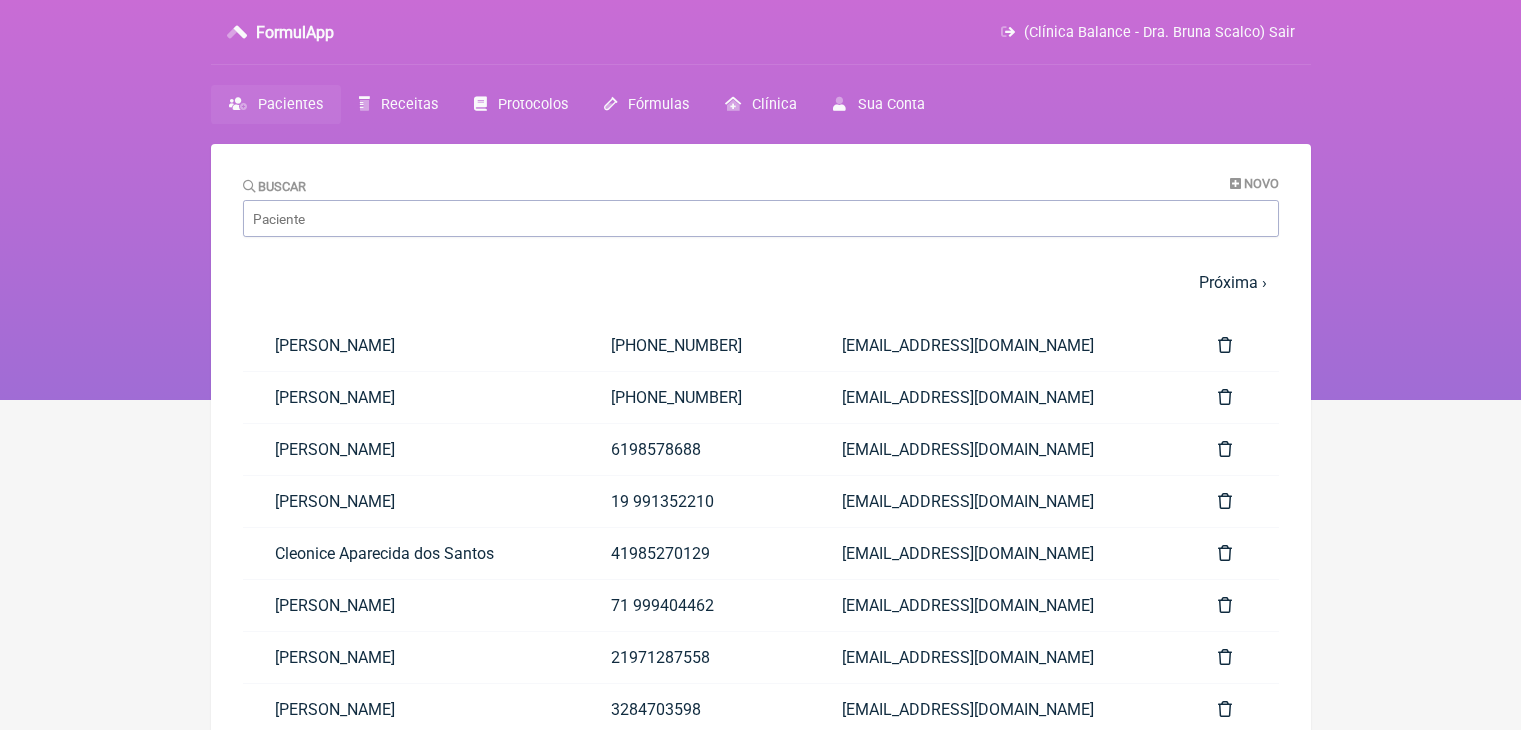 scroll, scrollTop: 0, scrollLeft: 0, axis: both 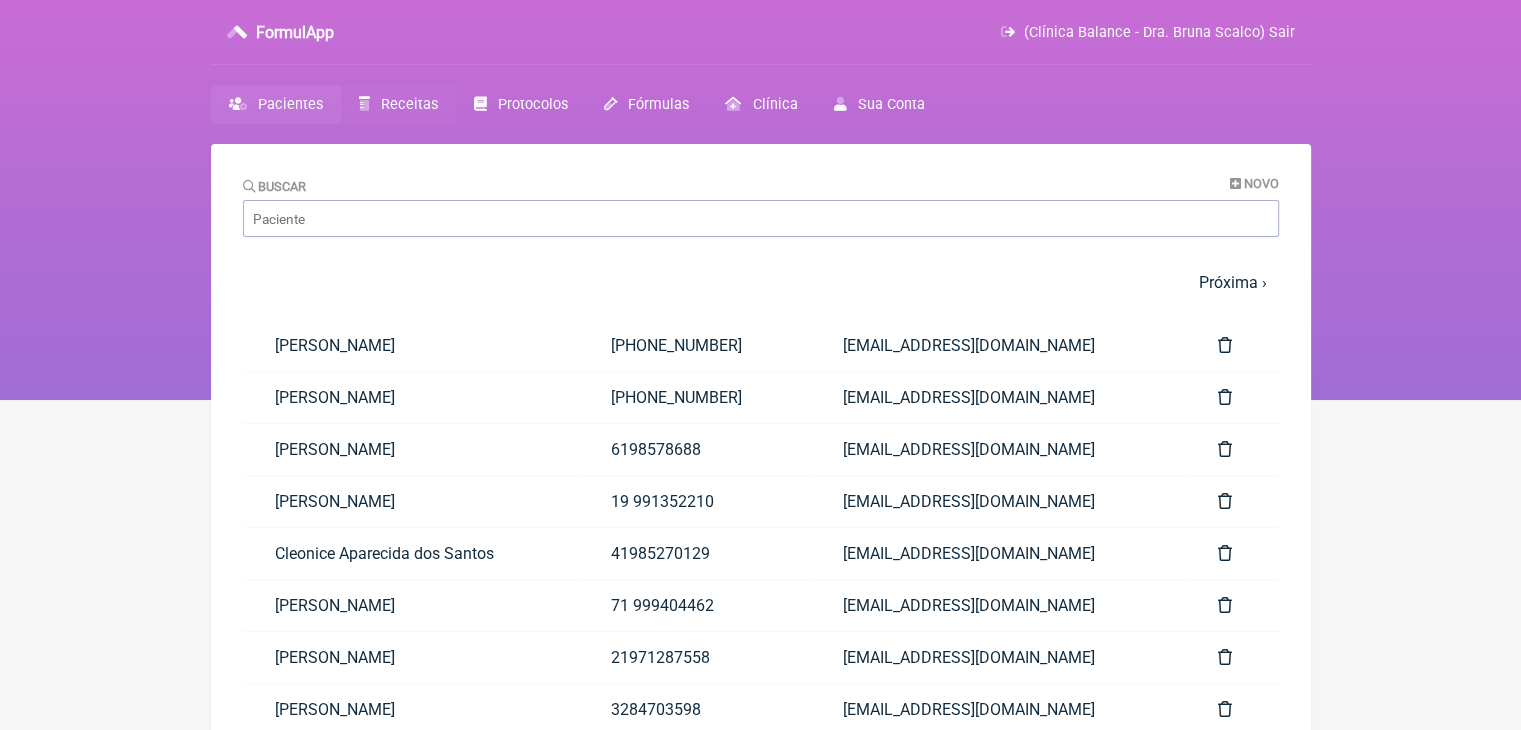 click on "Receitas" at bounding box center [409, 104] 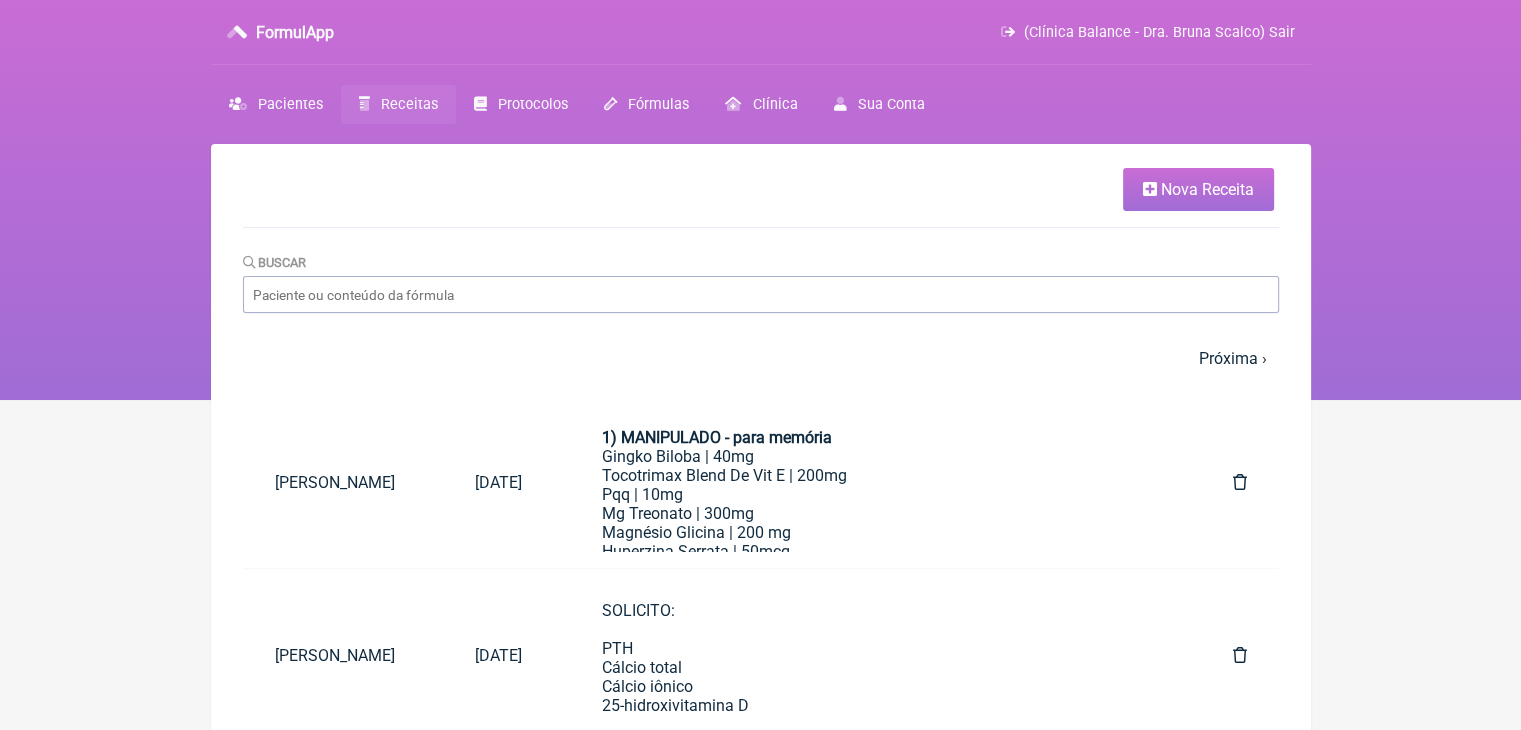 click on "Nova Receita" at bounding box center [1207, 189] 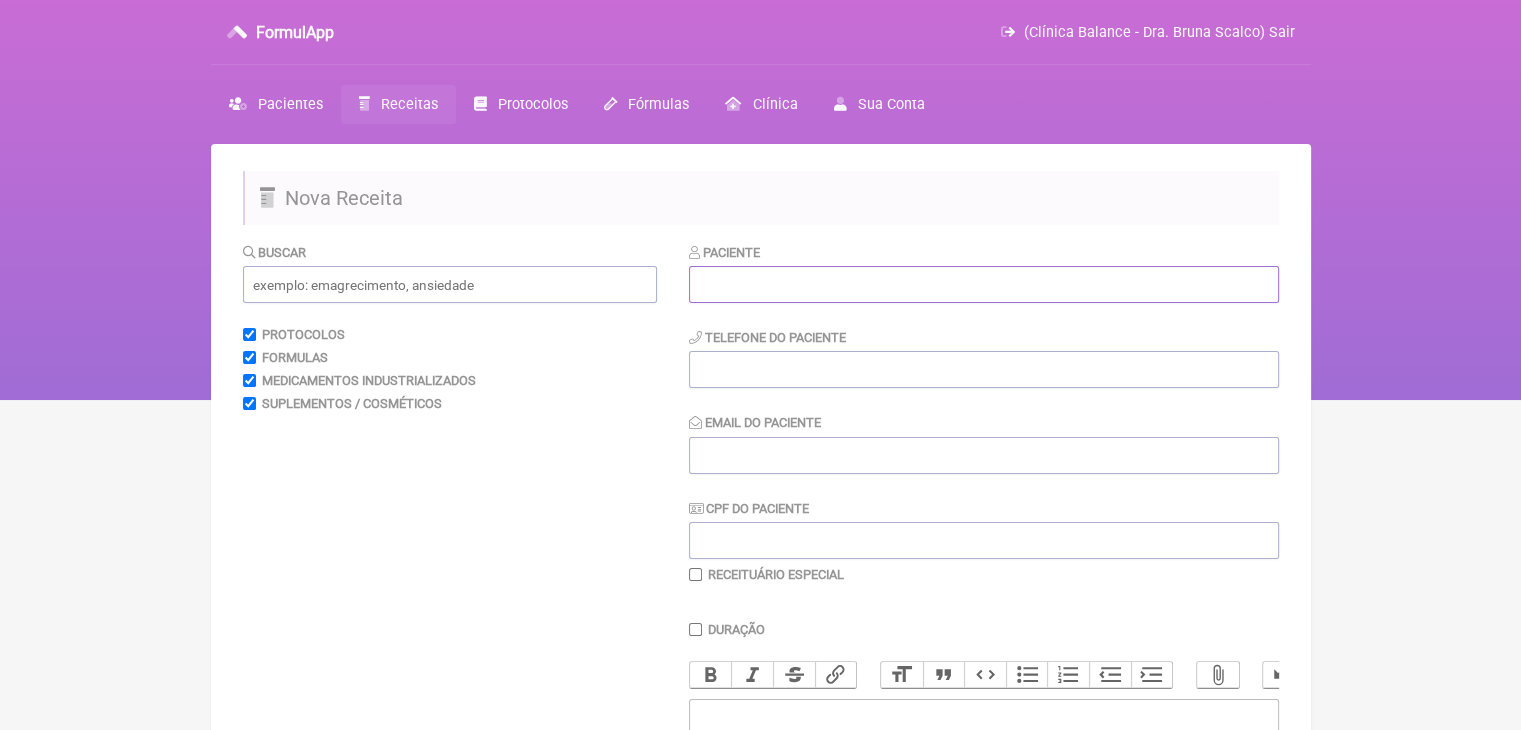click at bounding box center [984, 284] 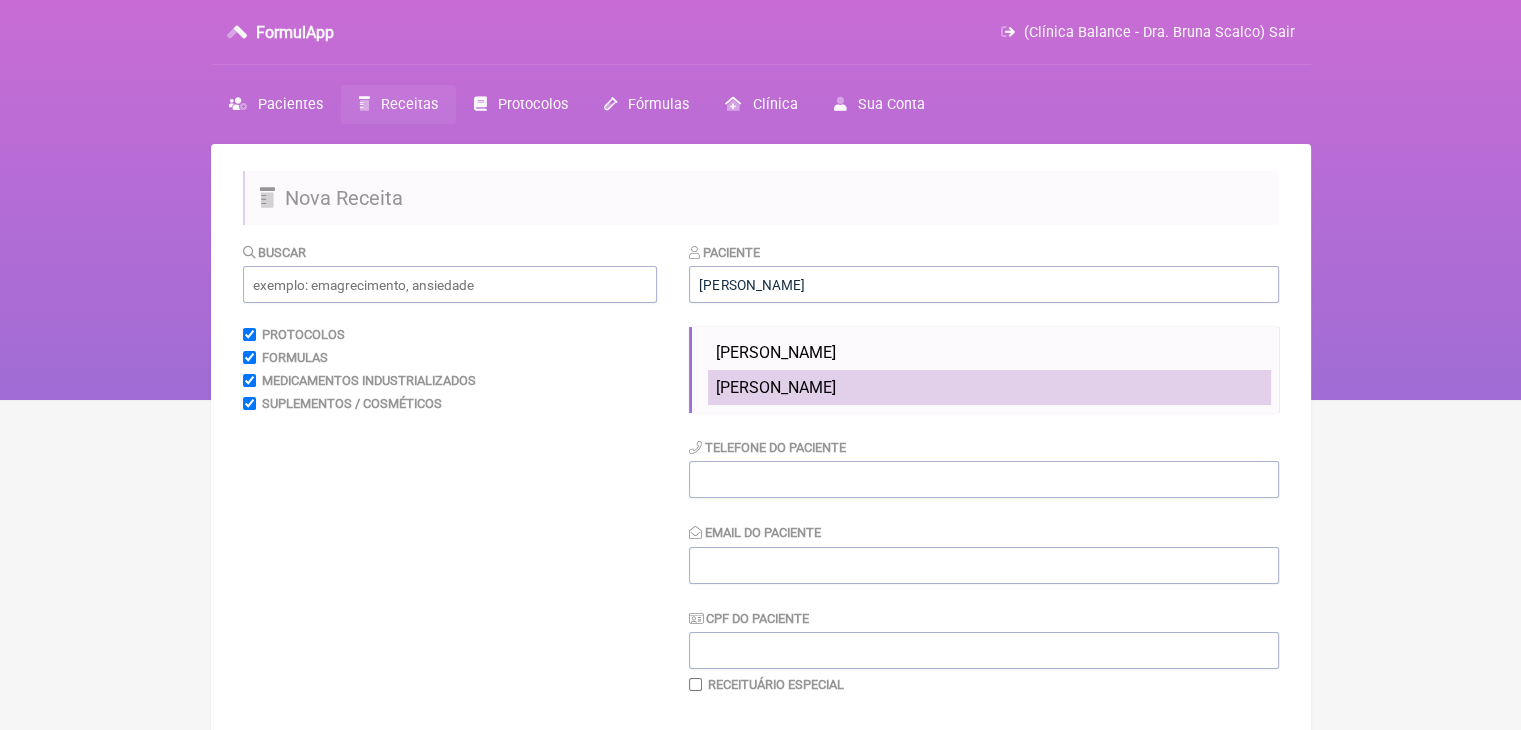 click on "[PERSON_NAME]" at bounding box center (776, 387) 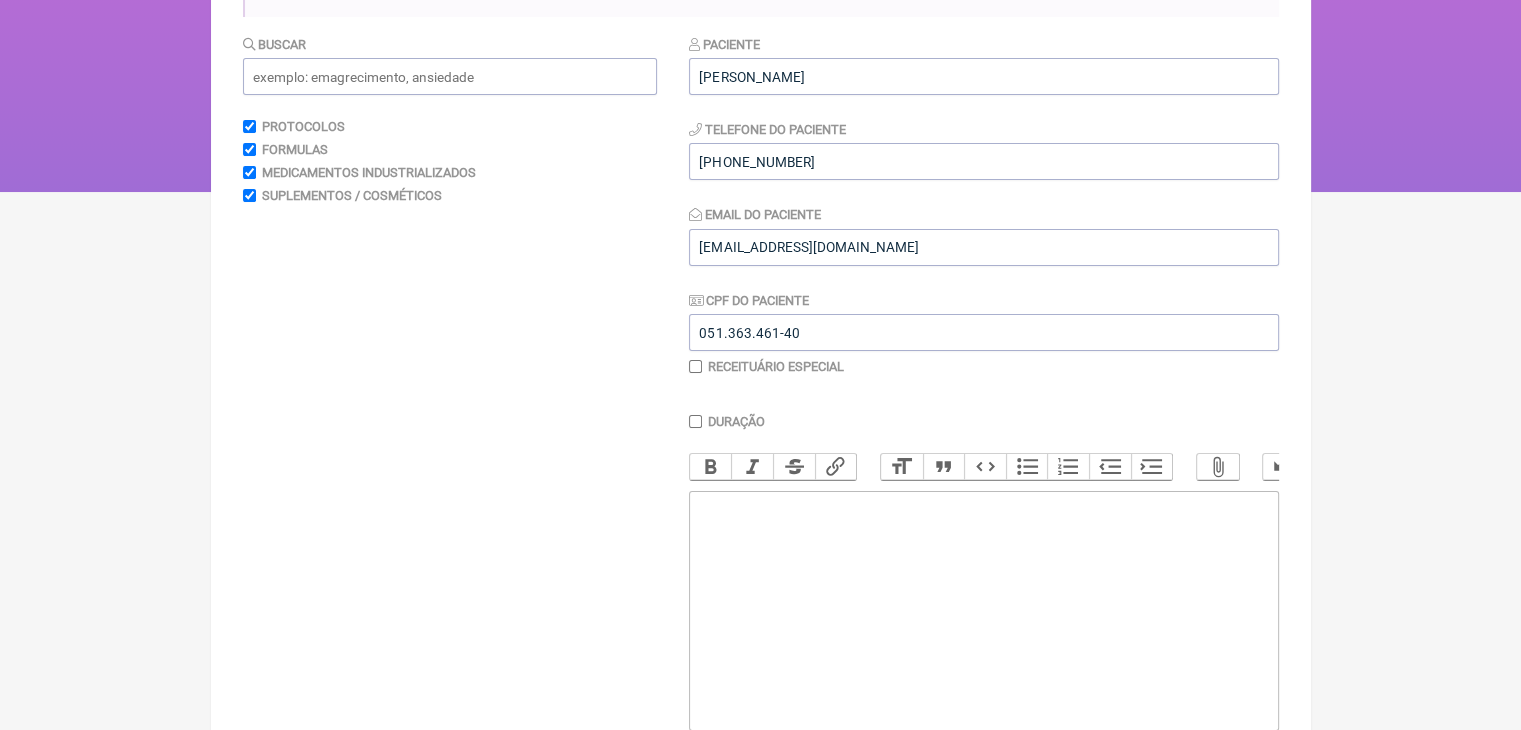 scroll, scrollTop: 314, scrollLeft: 0, axis: vertical 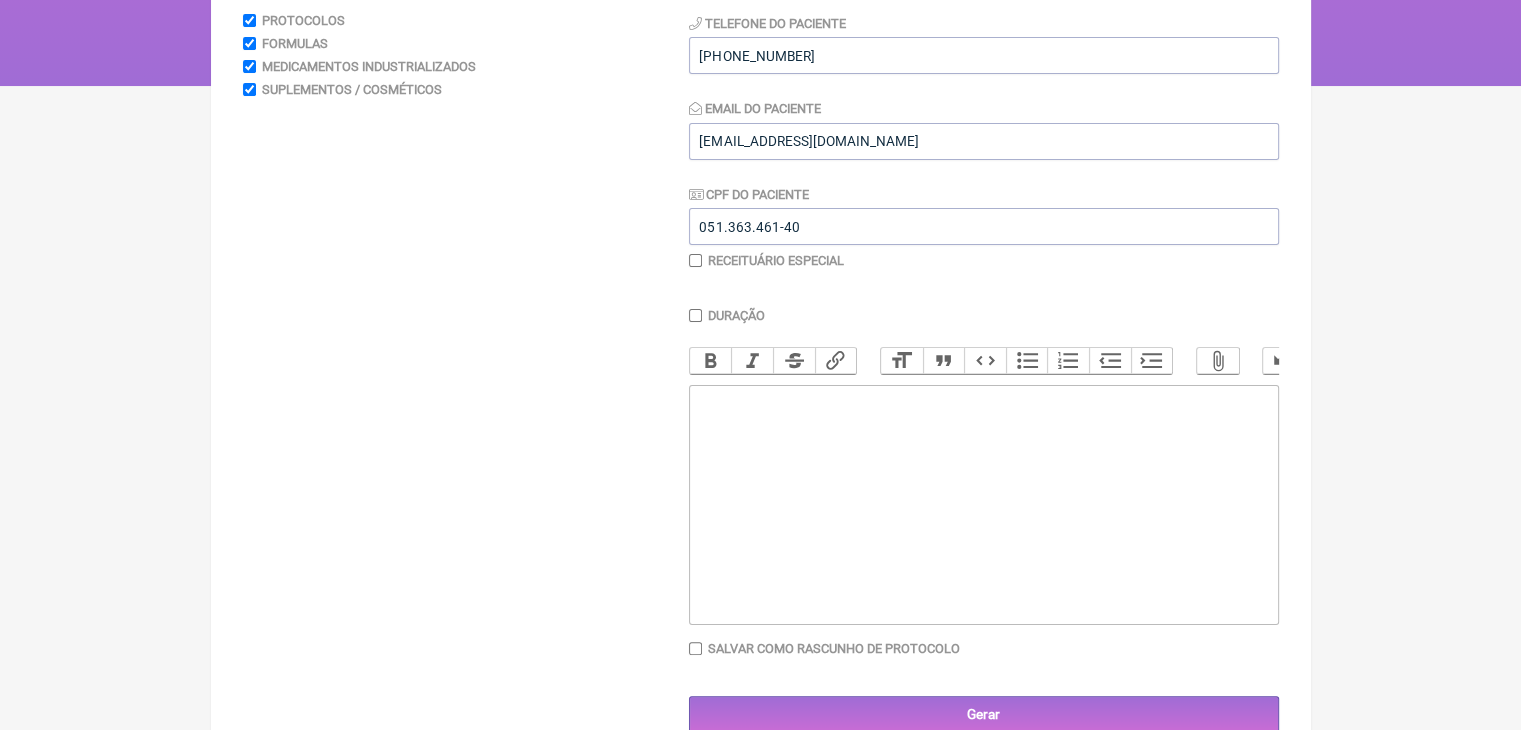 click 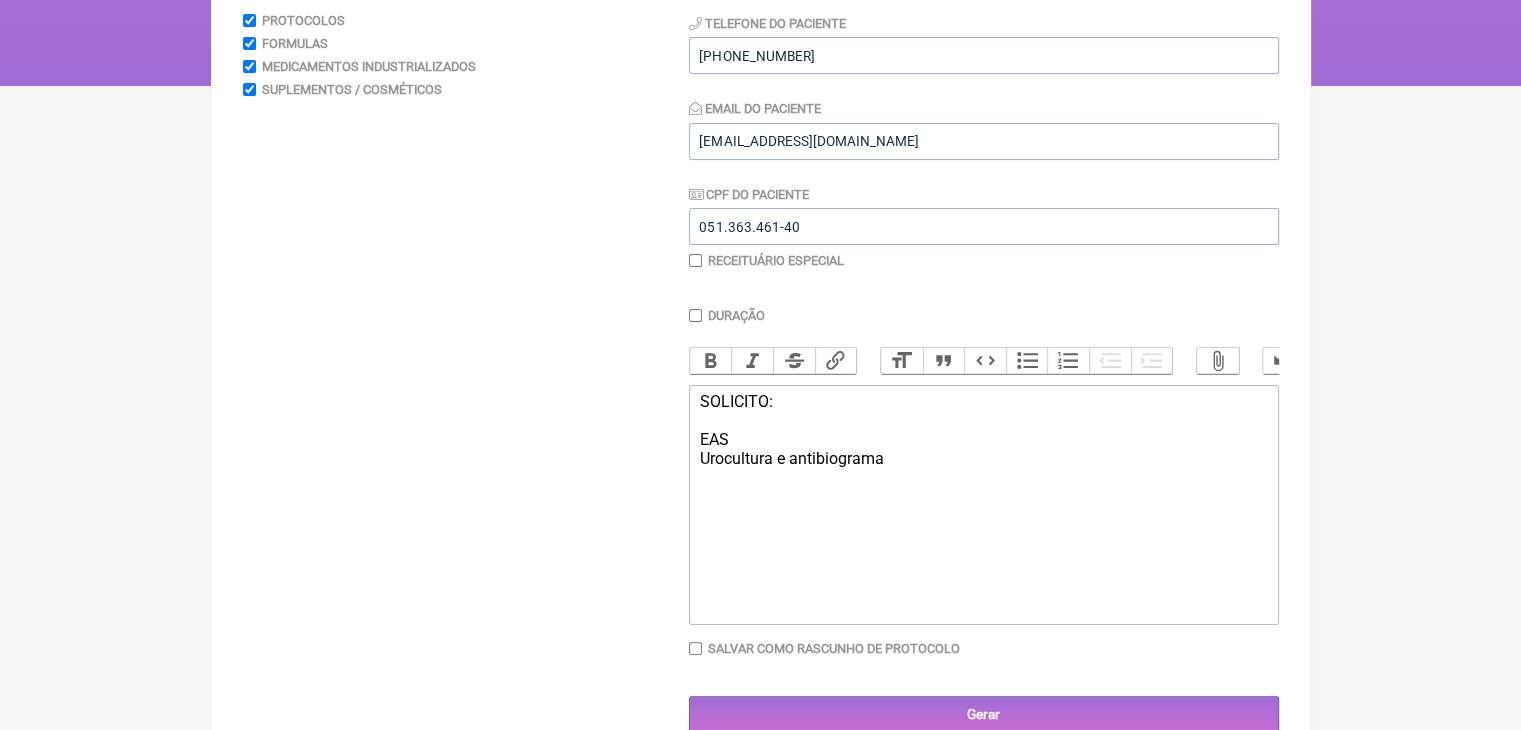 type on "<div>SOLICITO:<br><br>EAS&nbsp;<br>Urocultura e antibiograma</div>" 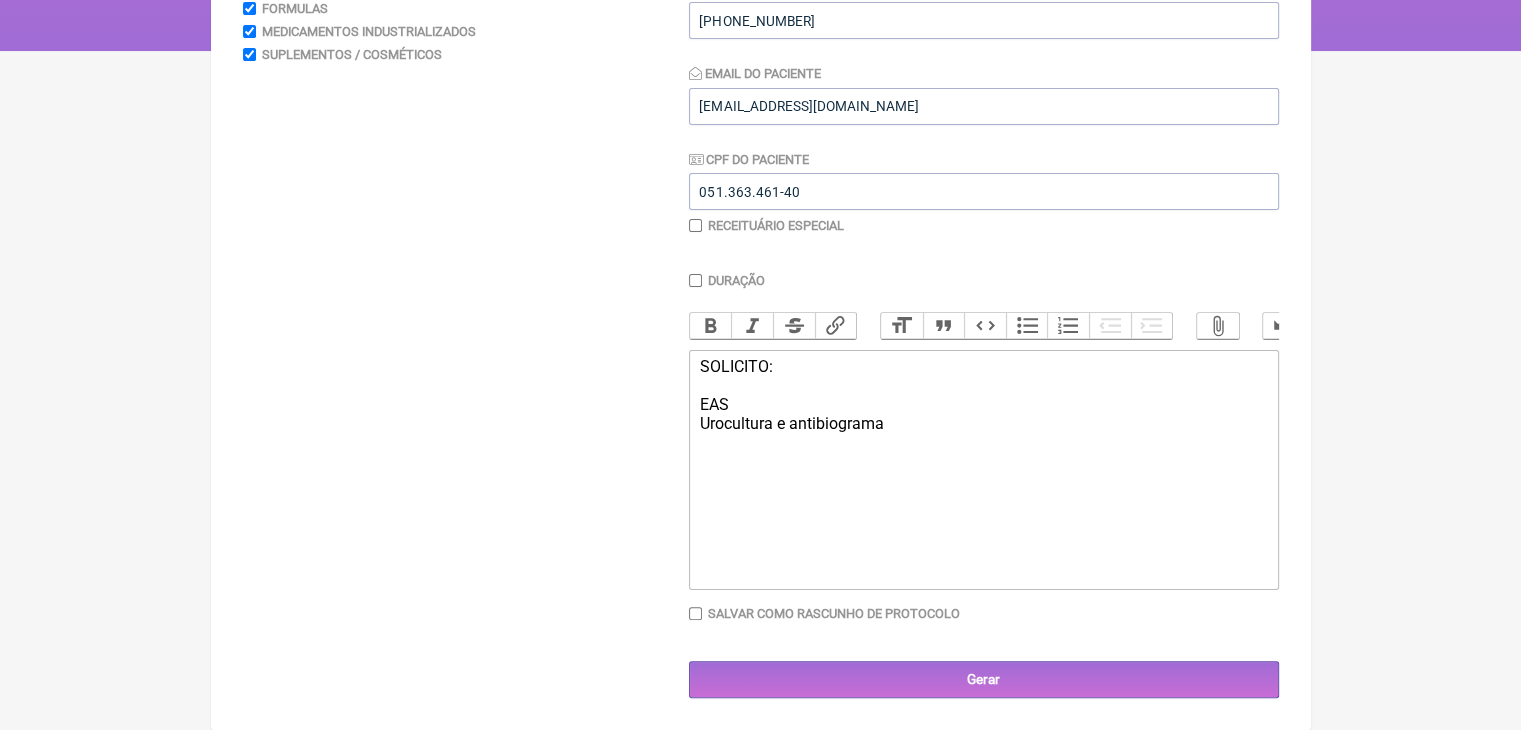scroll, scrollTop: 446, scrollLeft: 0, axis: vertical 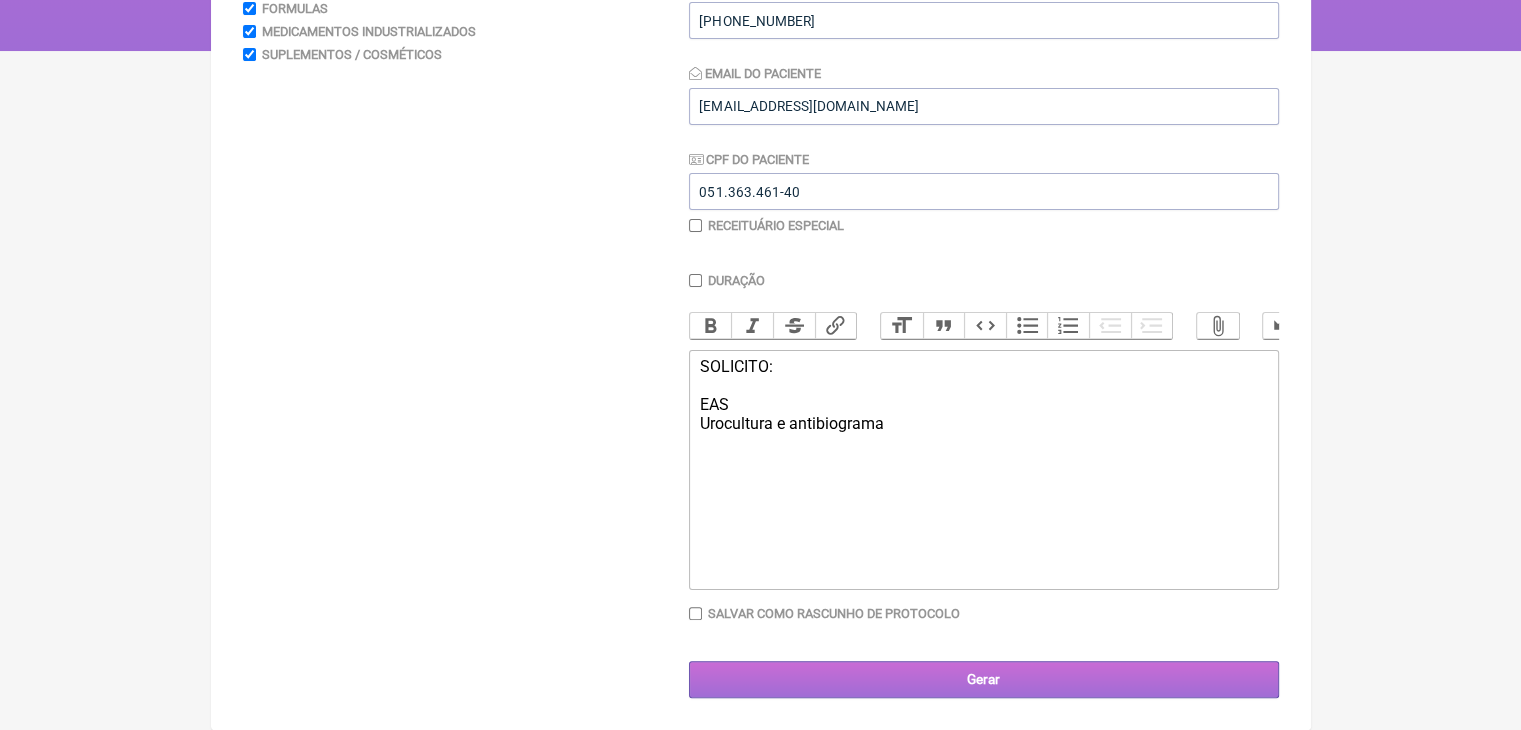 click on "Gerar" at bounding box center [984, 679] 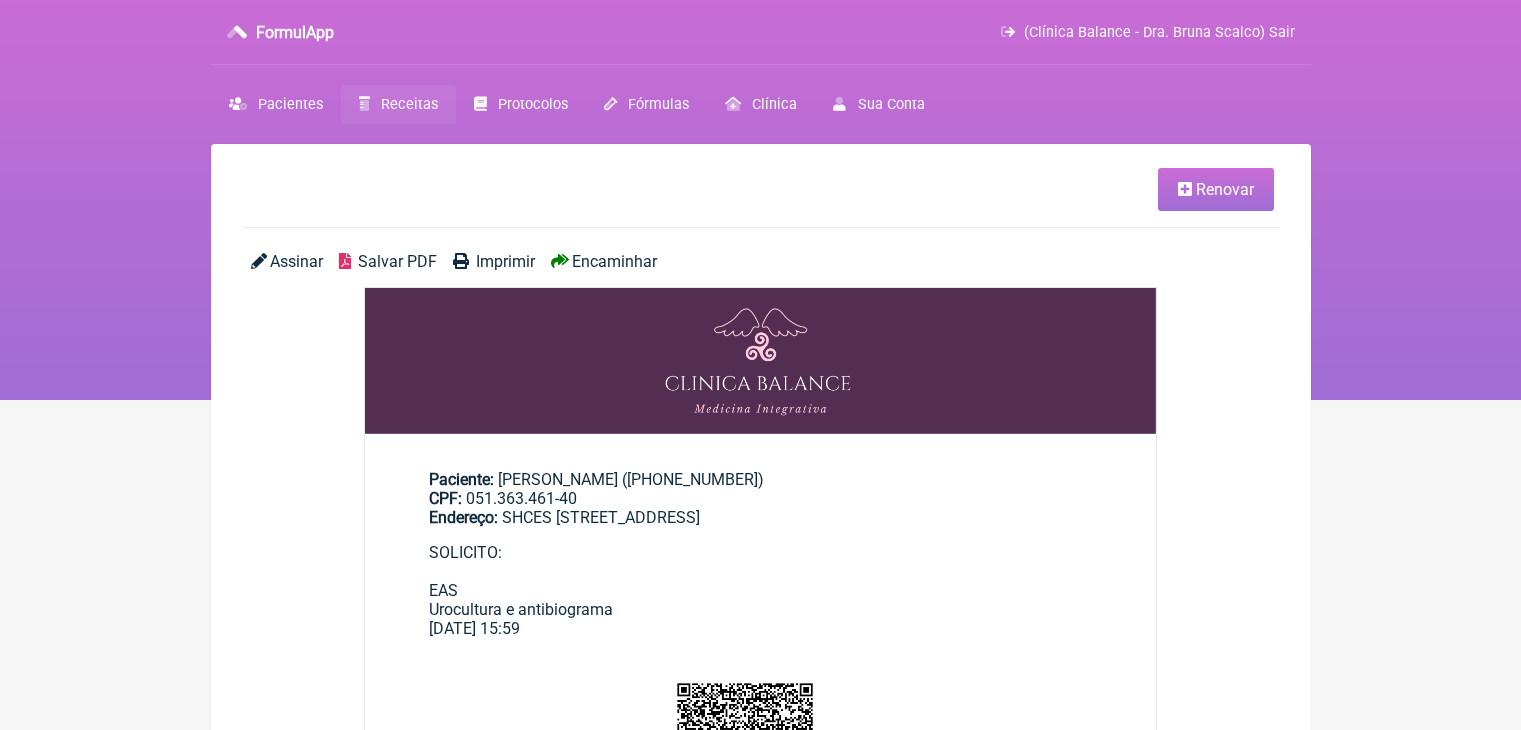 scroll, scrollTop: 0, scrollLeft: 0, axis: both 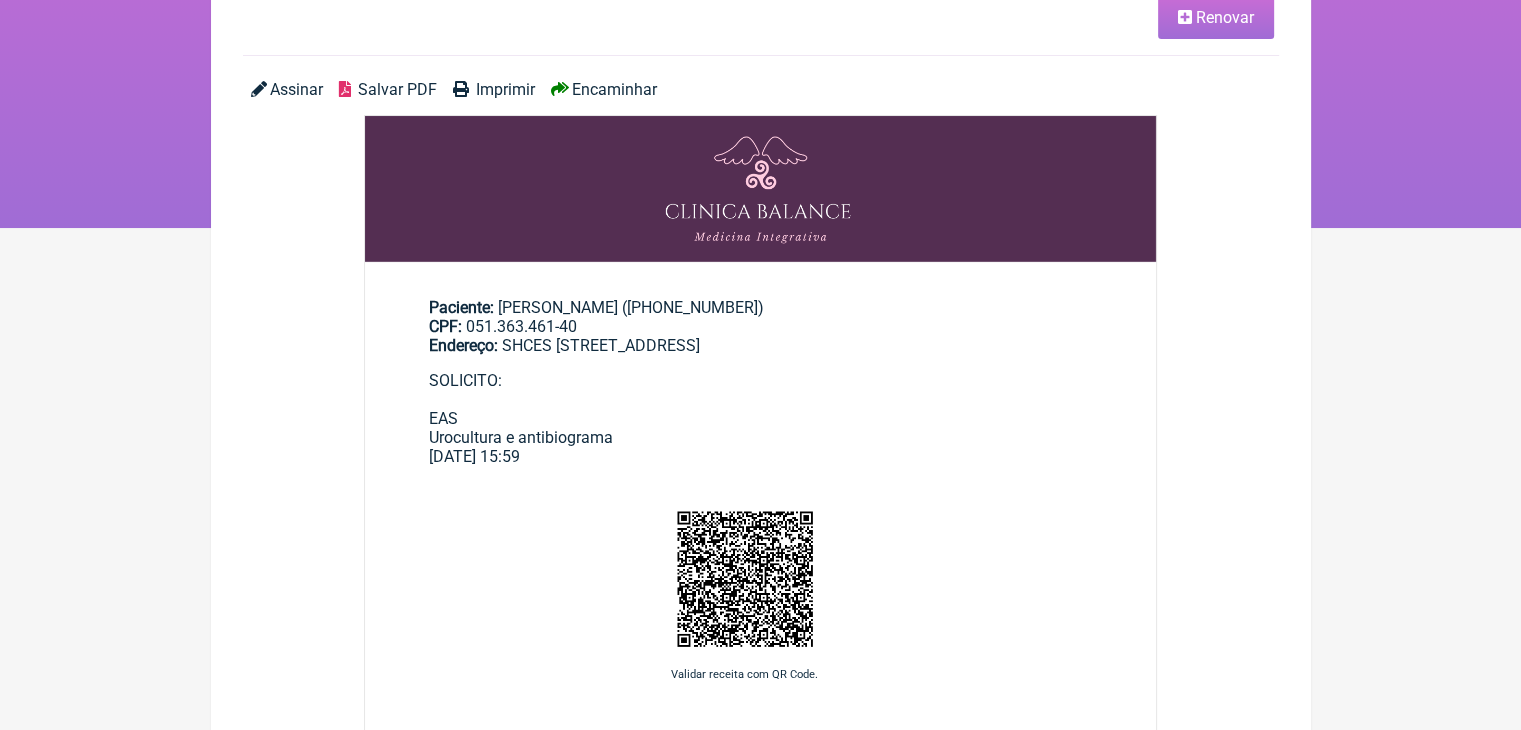 click on "Salvar PDF" at bounding box center (397, 89) 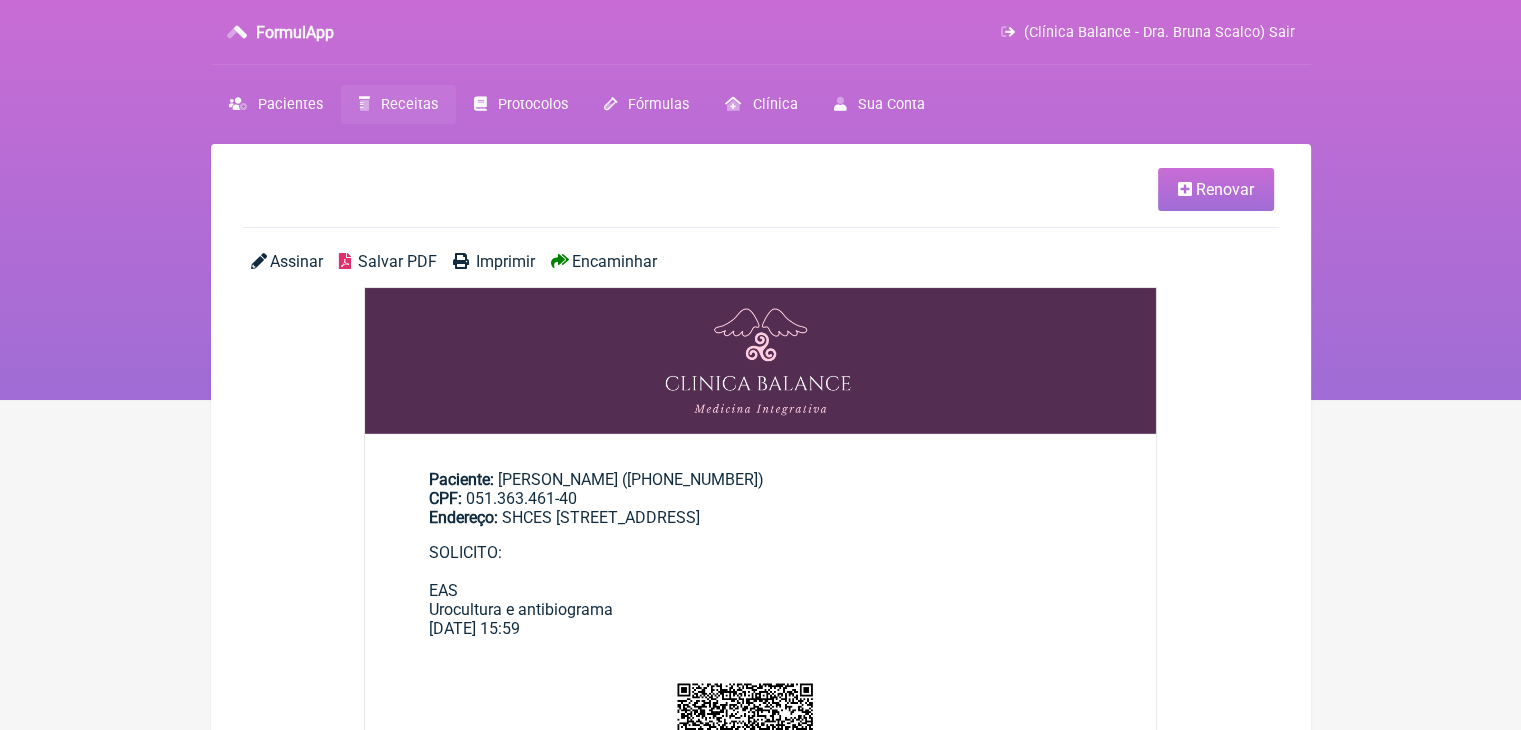 click on "Receitas" at bounding box center (409, 104) 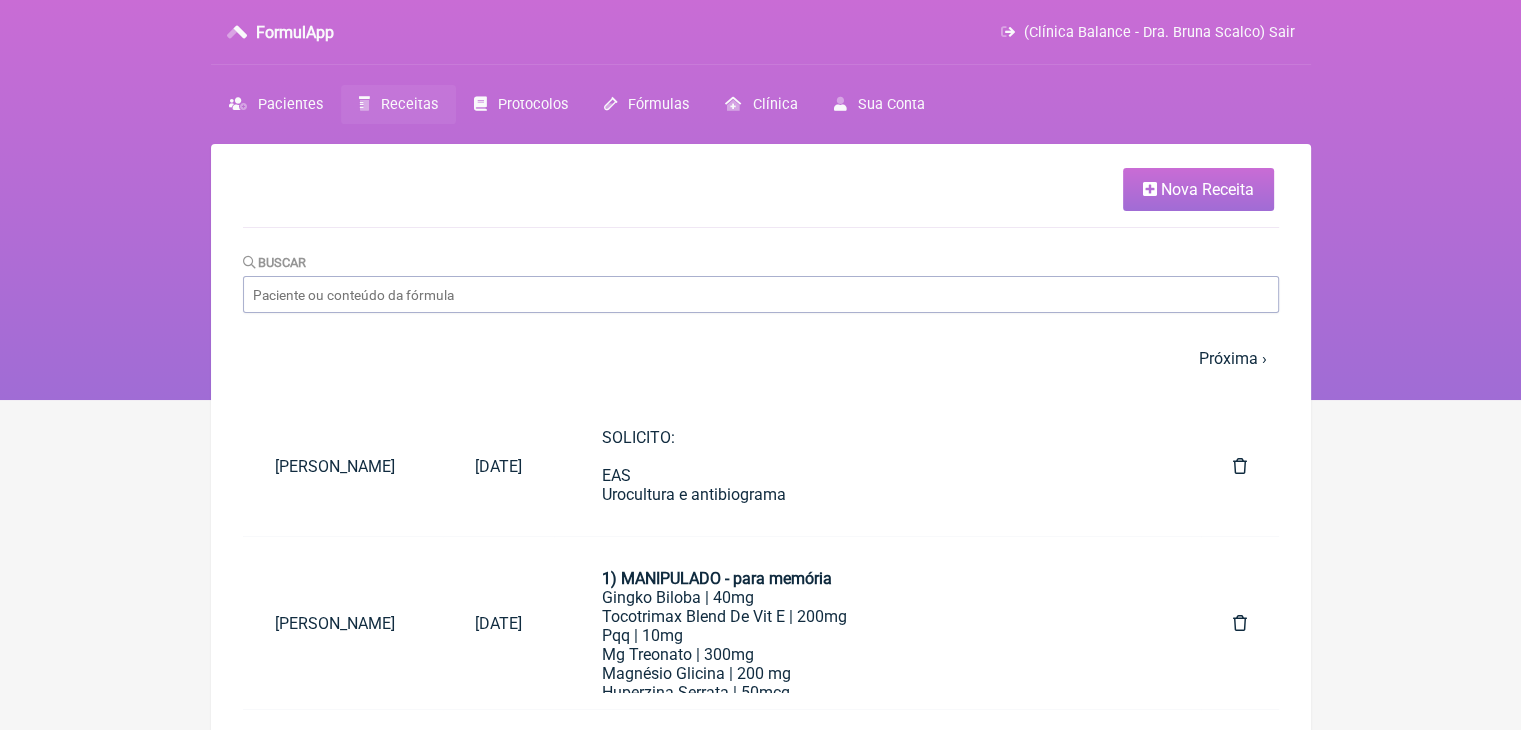 click on "Nova Receita" at bounding box center (1207, 189) 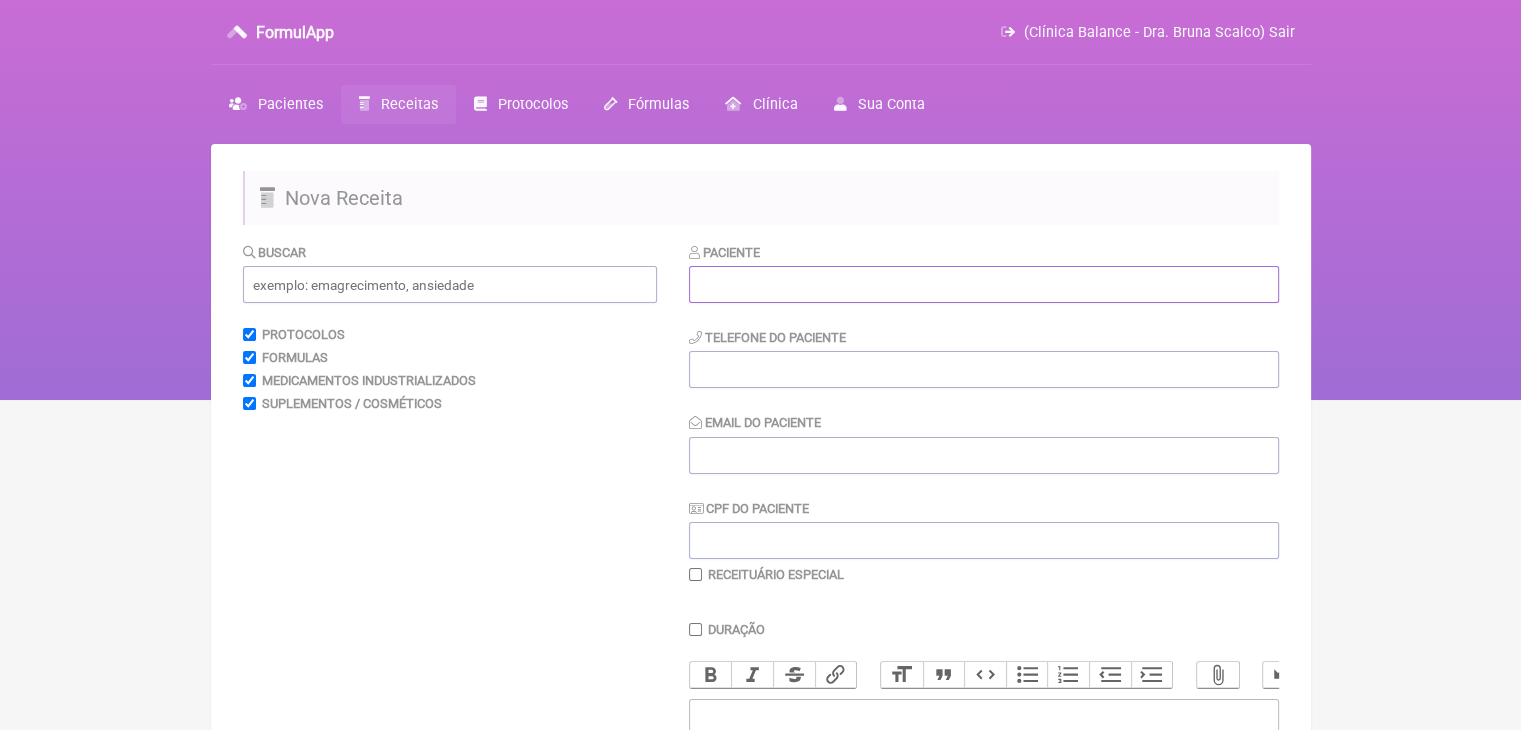 click at bounding box center [984, 284] 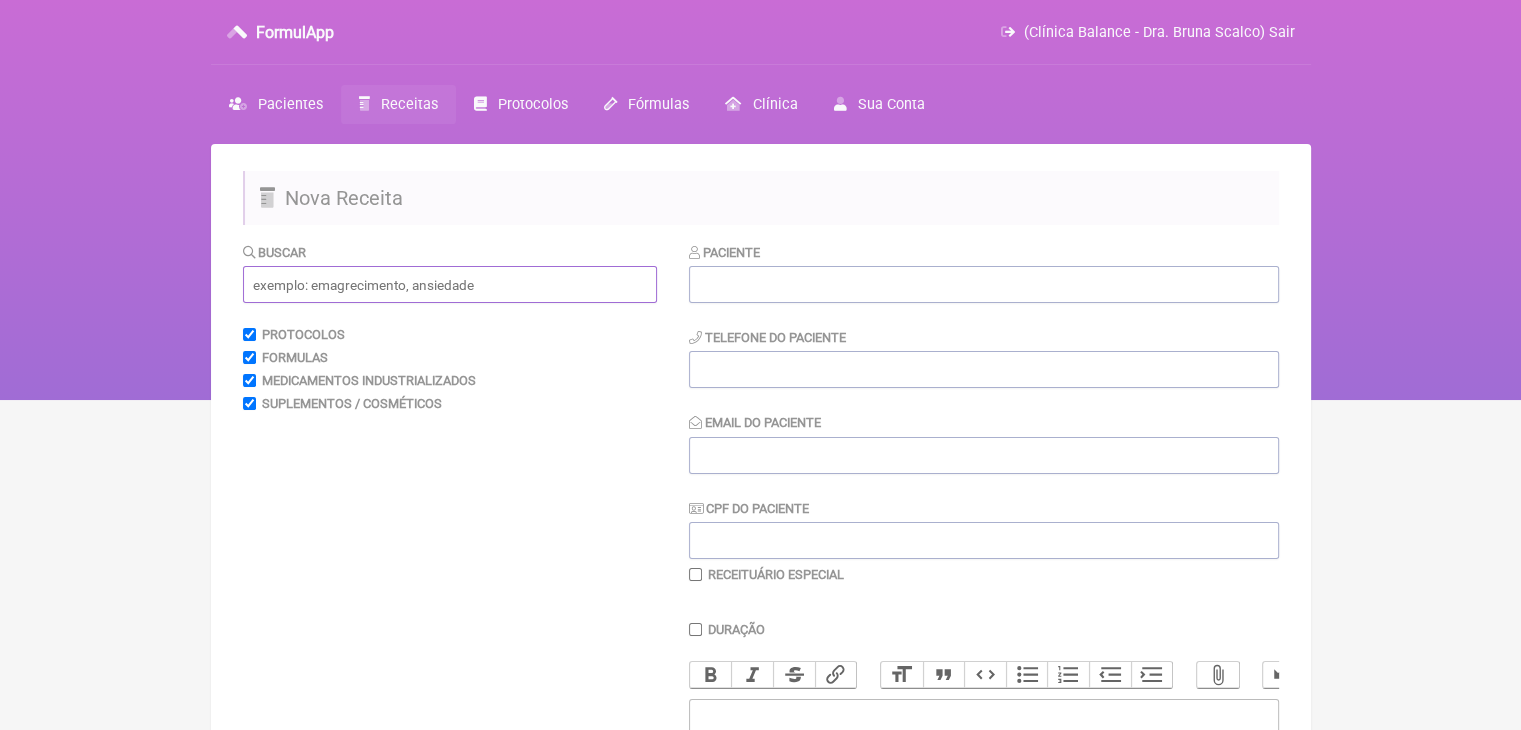 click at bounding box center [450, 284] 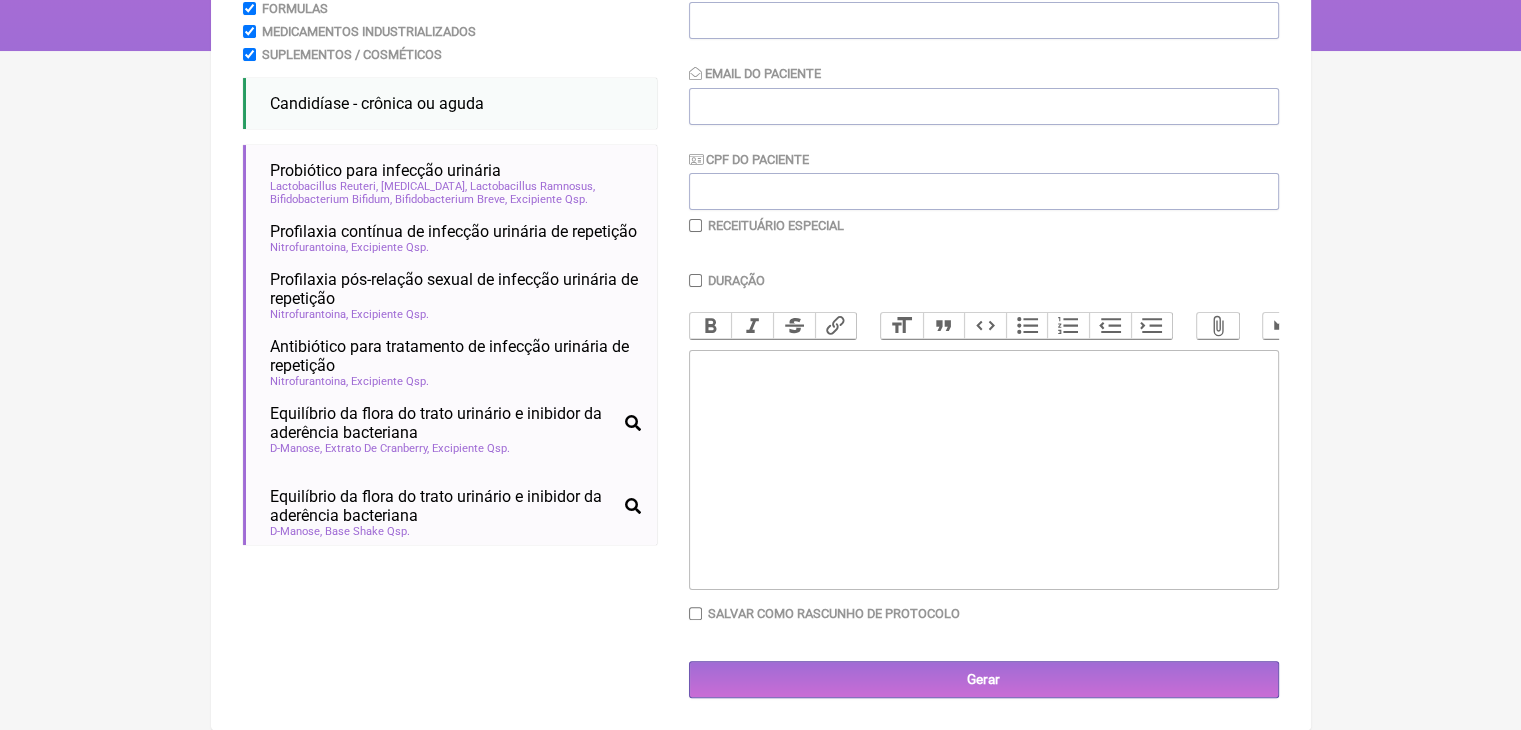 scroll, scrollTop: 403, scrollLeft: 0, axis: vertical 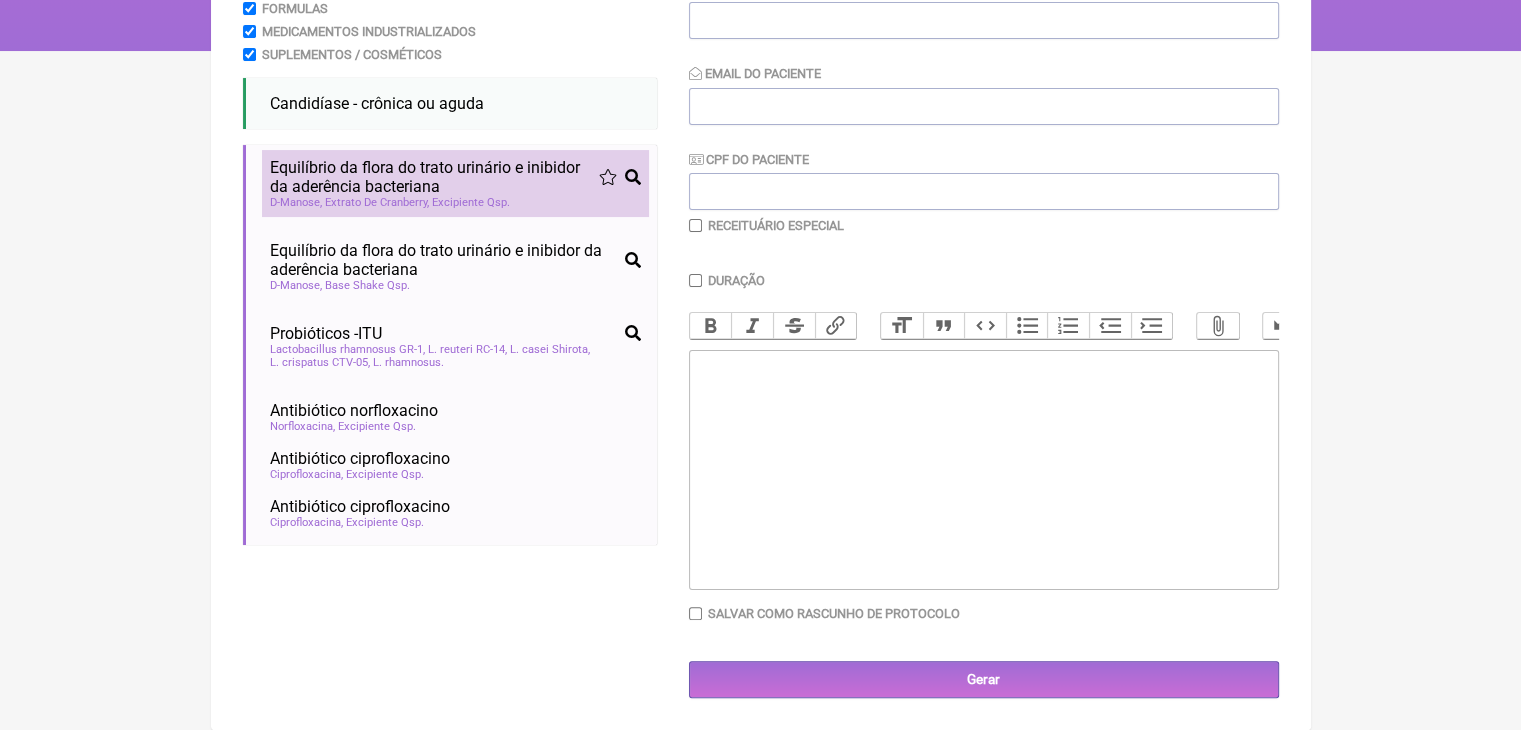 type on "infeccao uri" 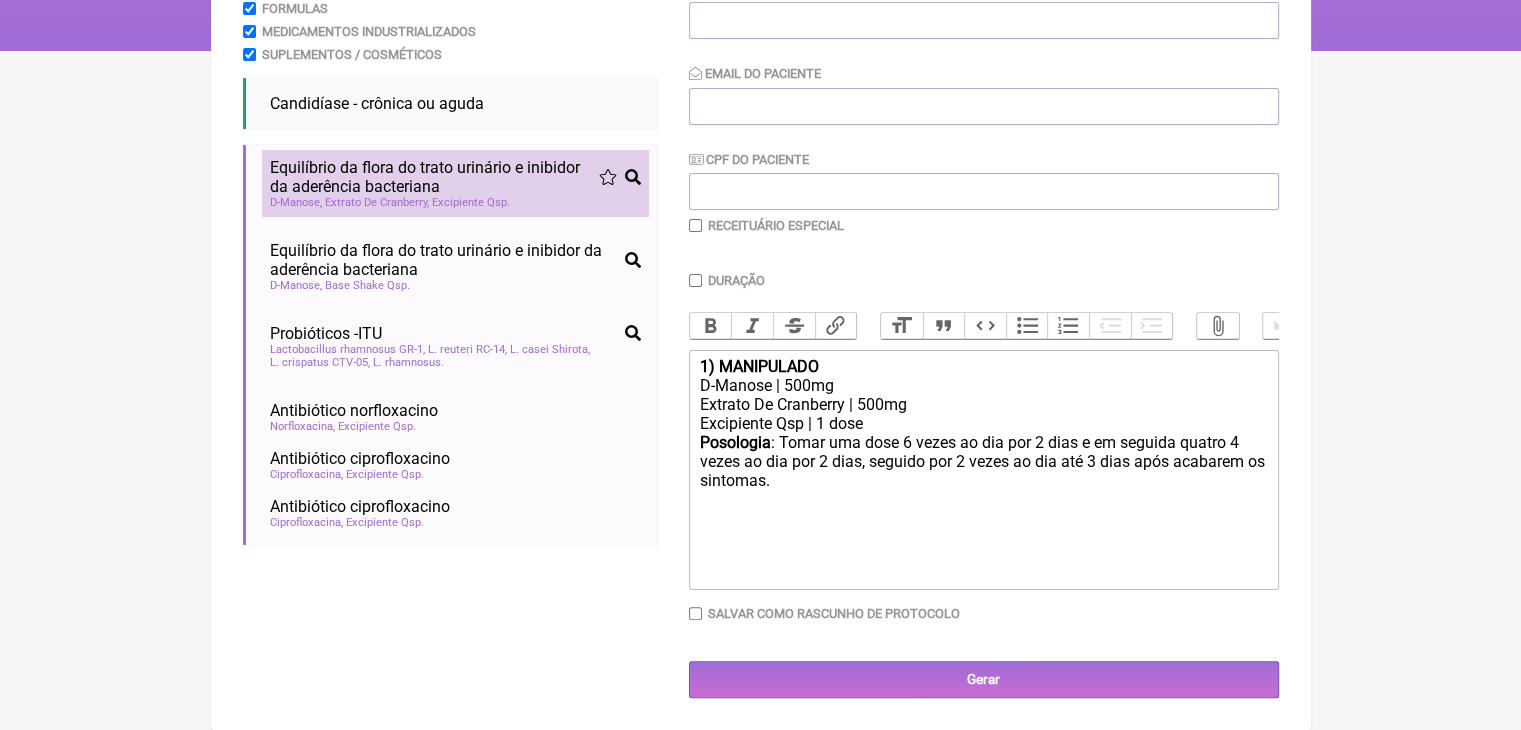 scroll, scrollTop: 413, scrollLeft: 0, axis: vertical 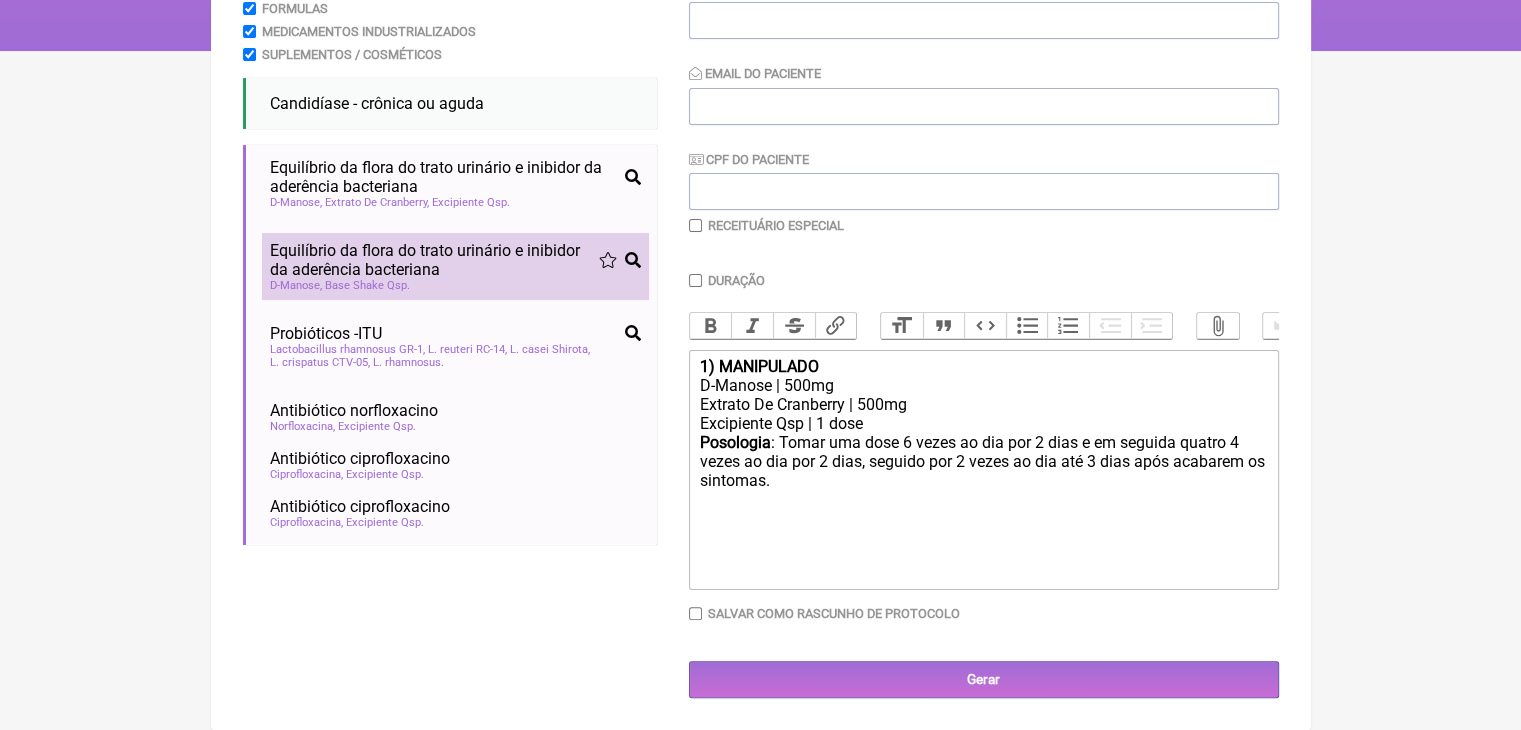 click on "D-Manose" at bounding box center [296, 285] 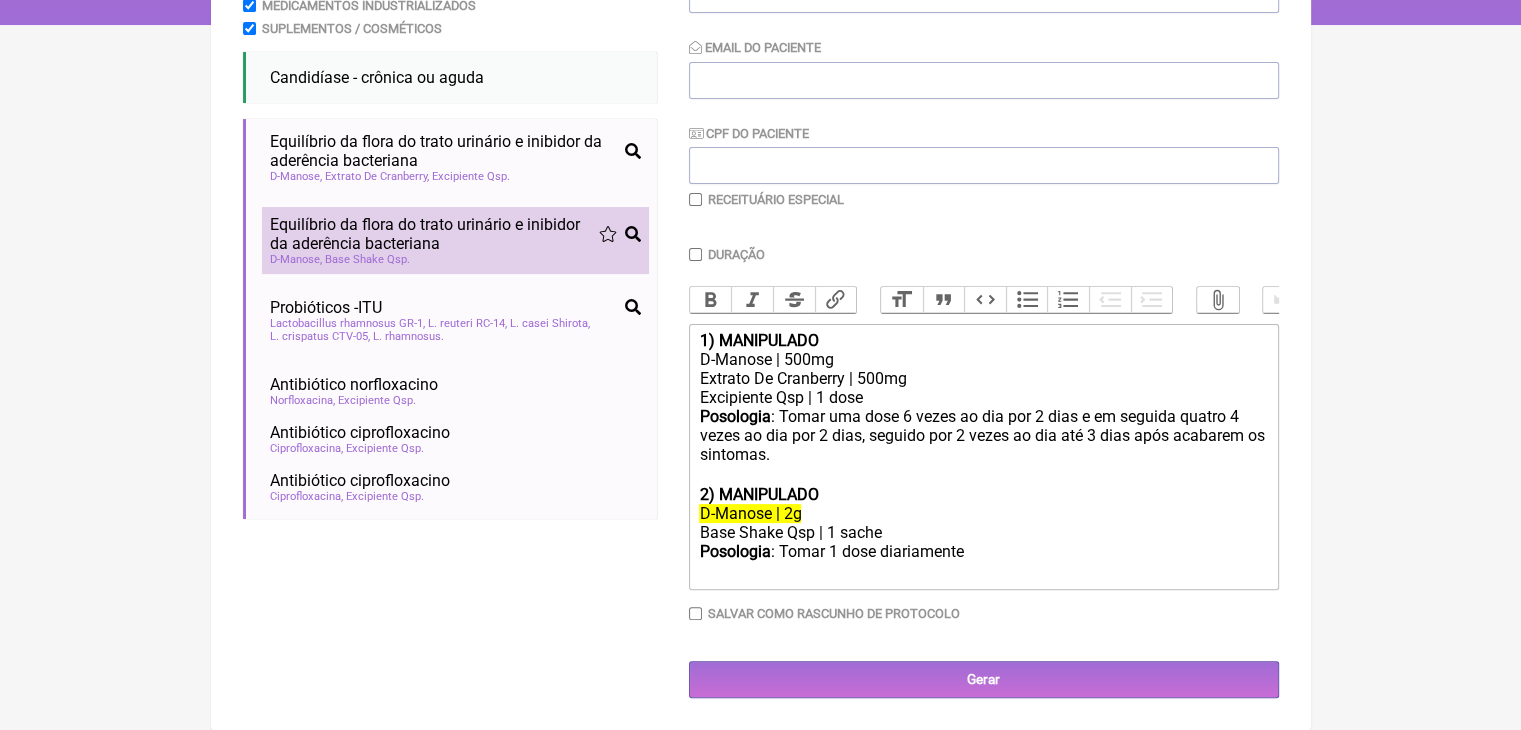 scroll, scrollTop: 450, scrollLeft: 0, axis: vertical 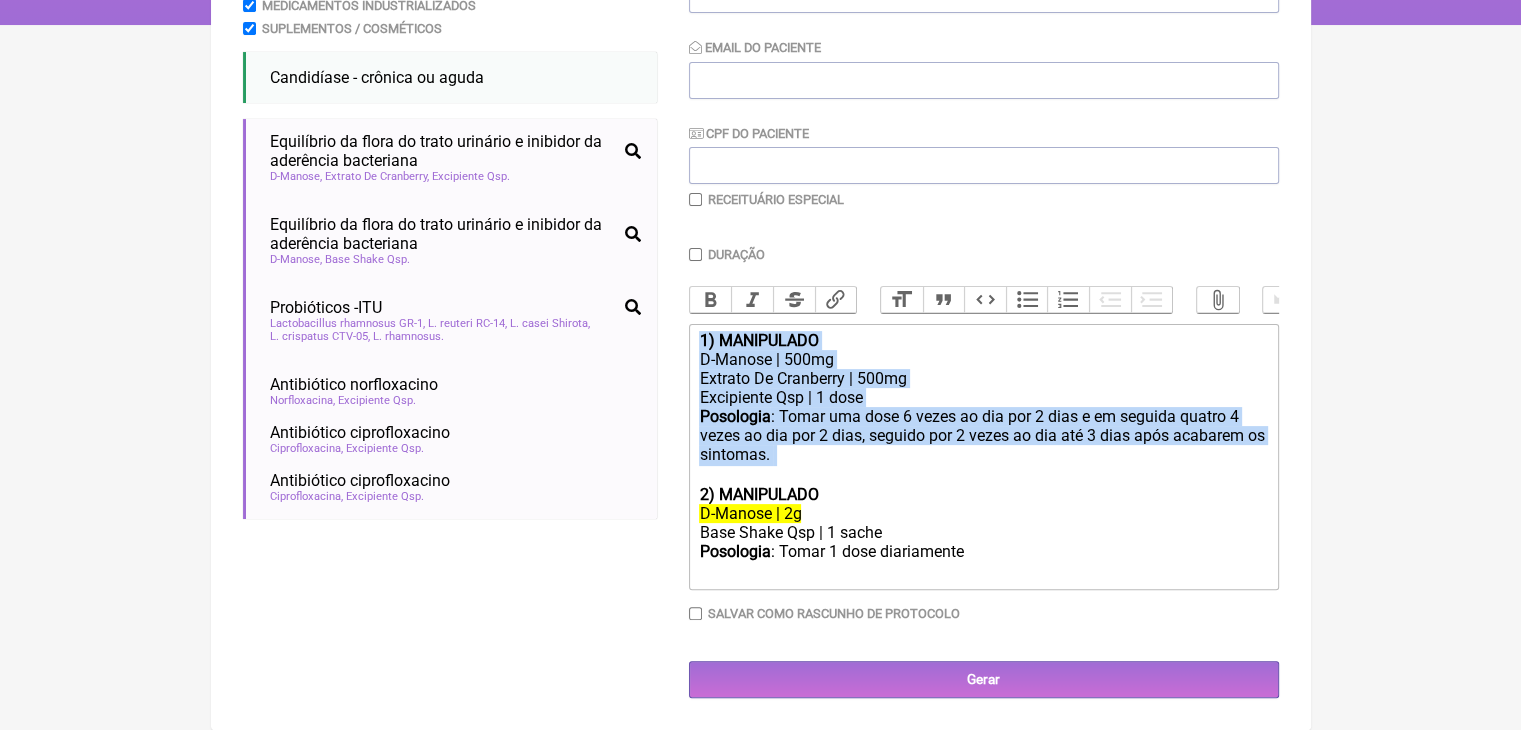 drag, startPoint x: 794, startPoint y: 448, endPoint x: 628, endPoint y: 392, distance: 175.19133 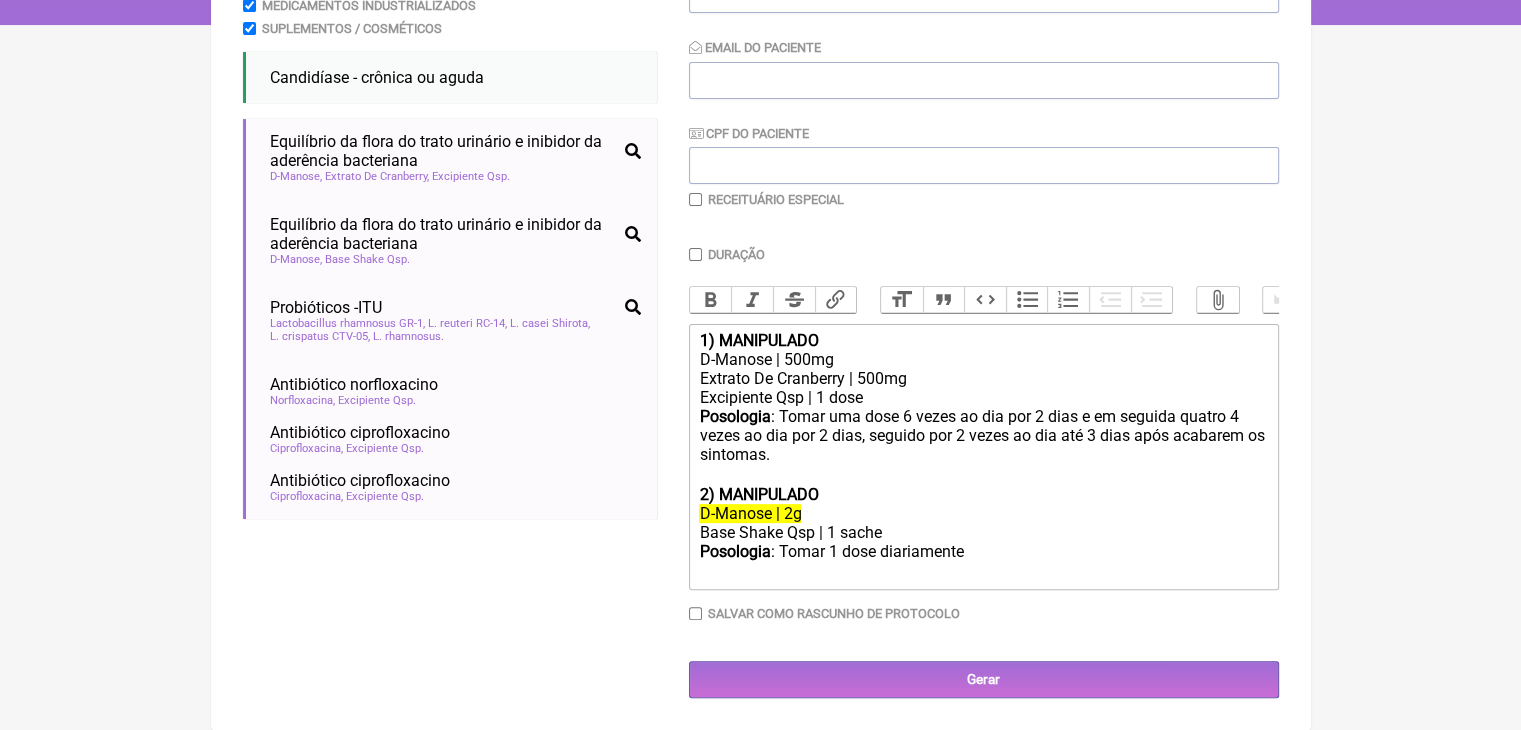 scroll, scrollTop: 631, scrollLeft: 0, axis: vertical 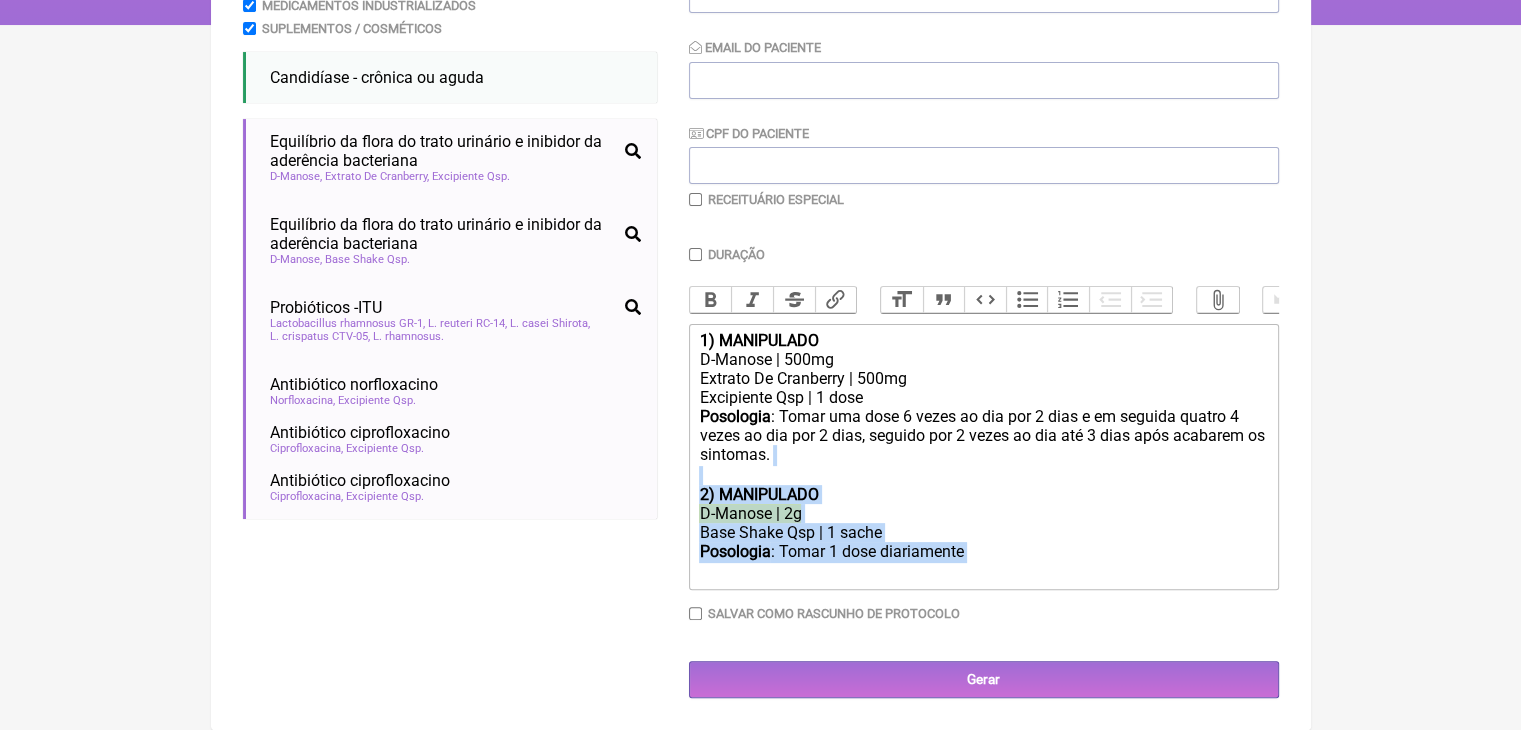 drag, startPoint x: 1060, startPoint y: 512, endPoint x: 675, endPoint y: 421, distance: 395.6084 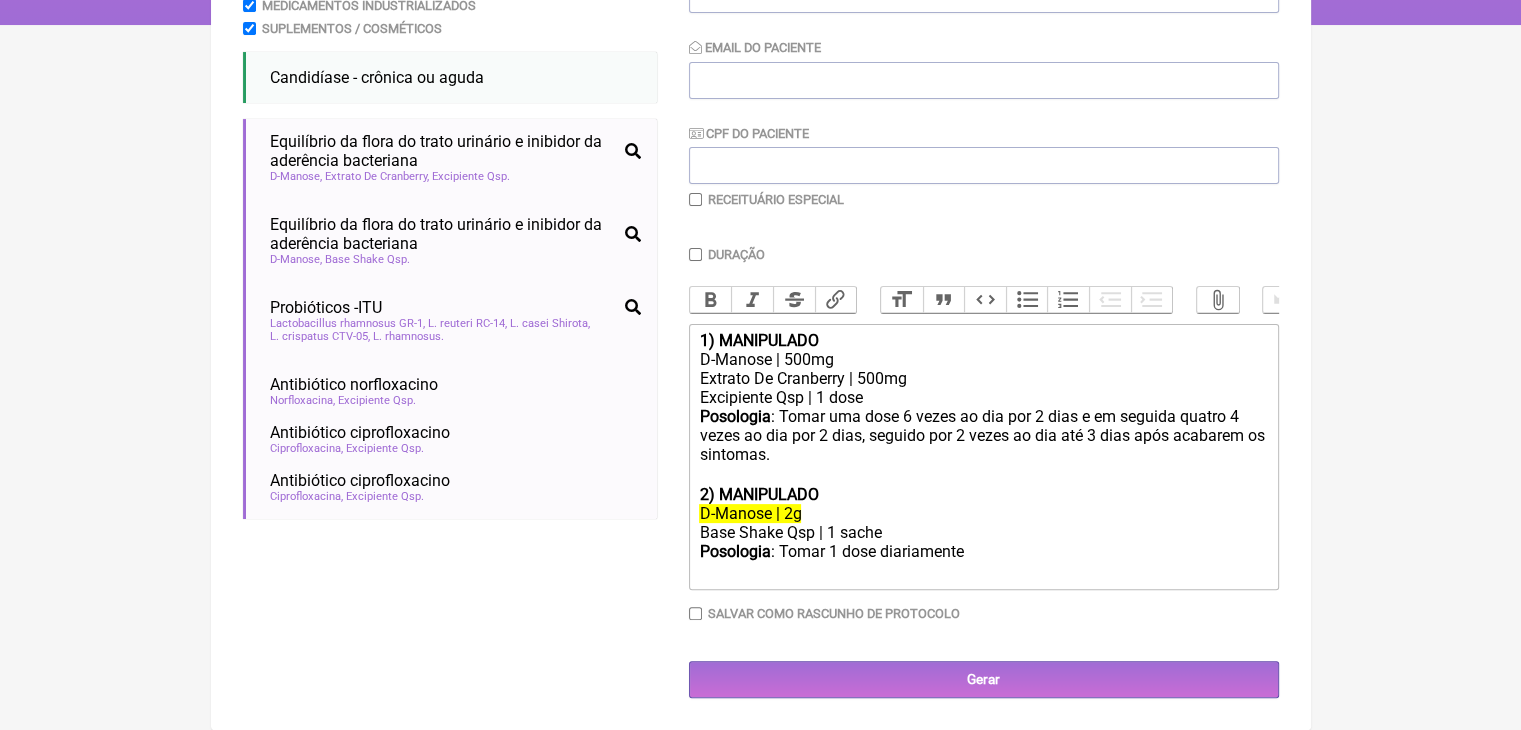 scroll, scrollTop: 596, scrollLeft: 0, axis: vertical 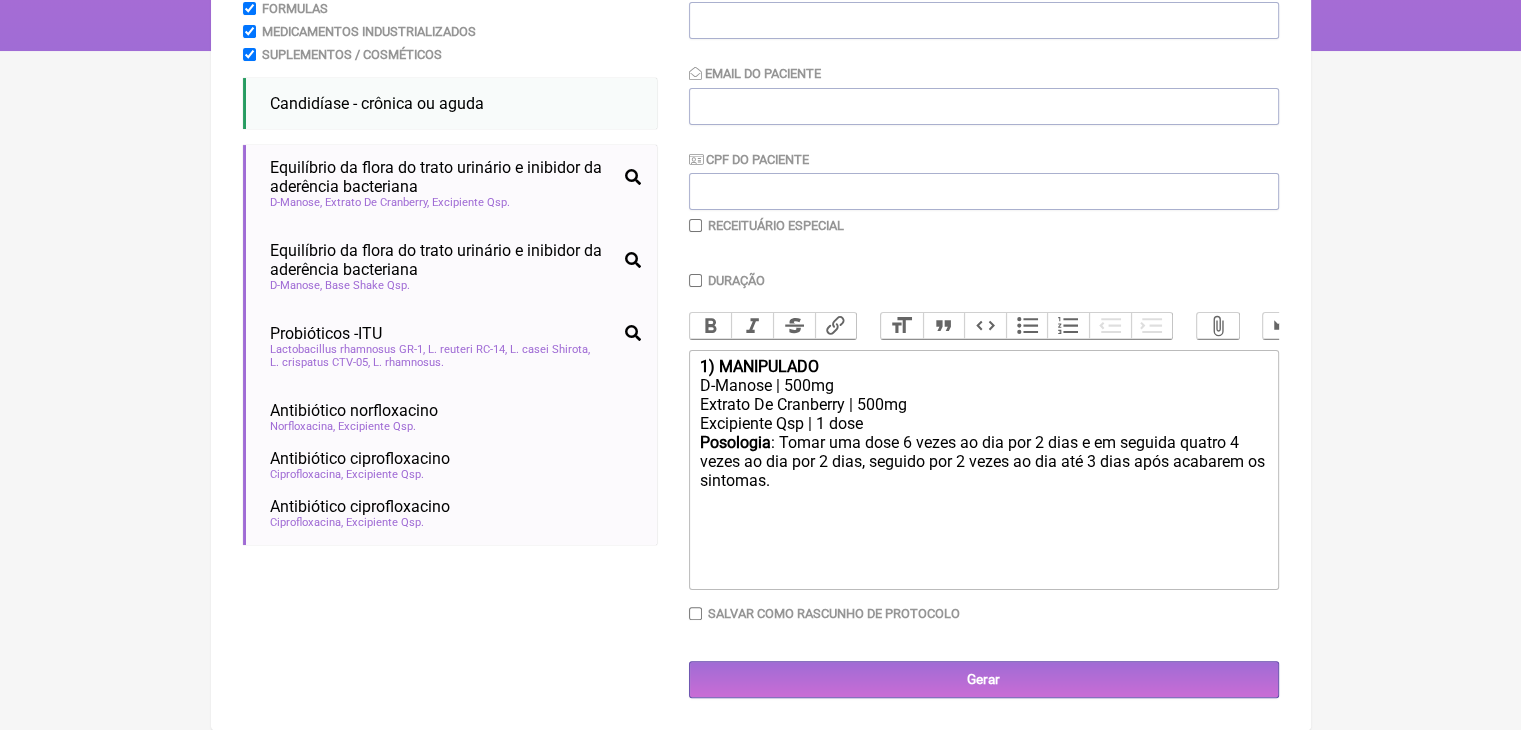 type on "<div><strong>1) MANIPULADO</strong></div><div>D-Manose | 500mg</div><div>Extrato De Cranberry | 500mg</div><div>Excipiente Qsp | 1 dose</div><div><strong>Posologia</strong>: Tomar uma dose 6 vezes ao dia por 2 dias e em seguida quatro 4 vezes ao dia por 2 dias, seguido por 2 vezes ao dia até 3 dias após acabarem os sintomas. ㅤ<br><br><br><br></div>" 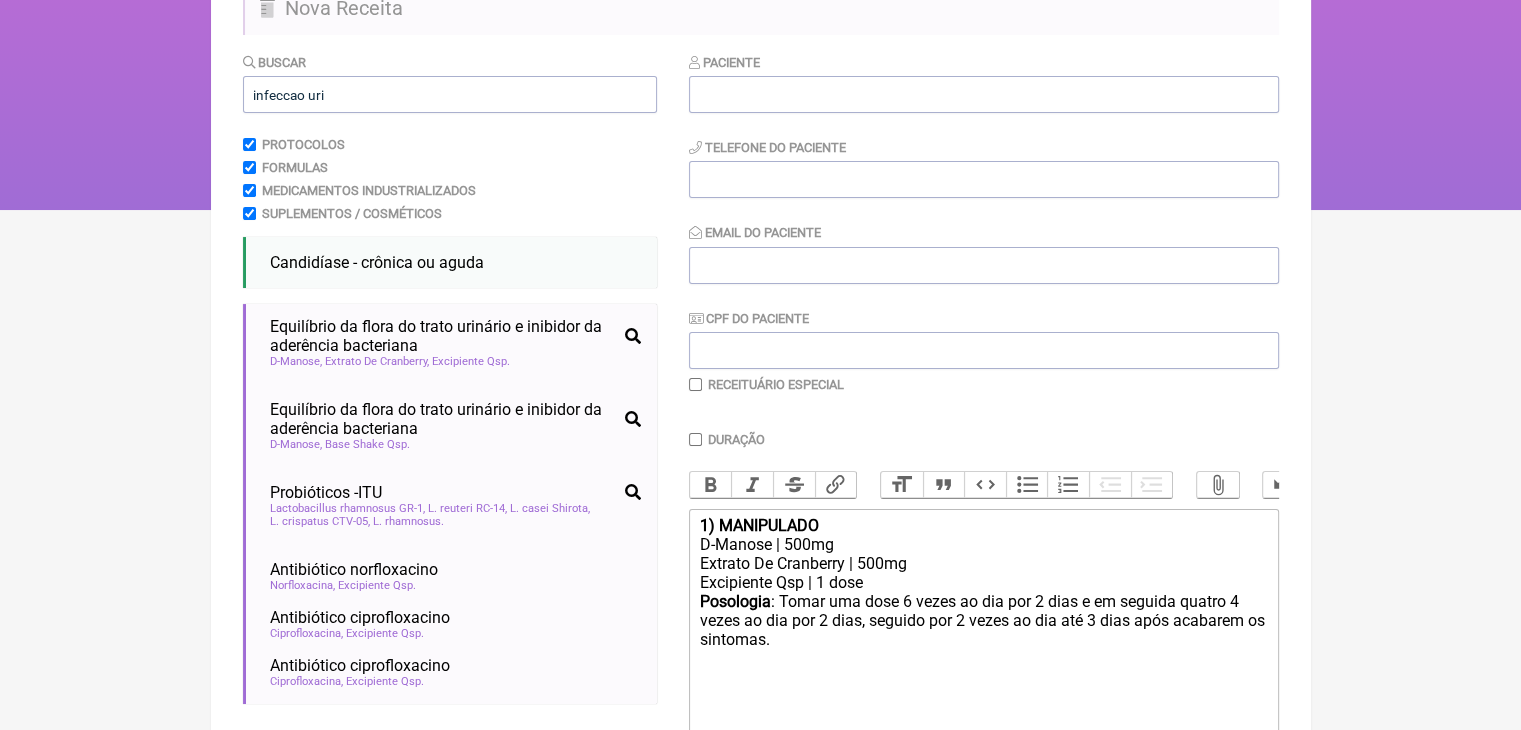 scroll, scrollTop: 188, scrollLeft: 0, axis: vertical 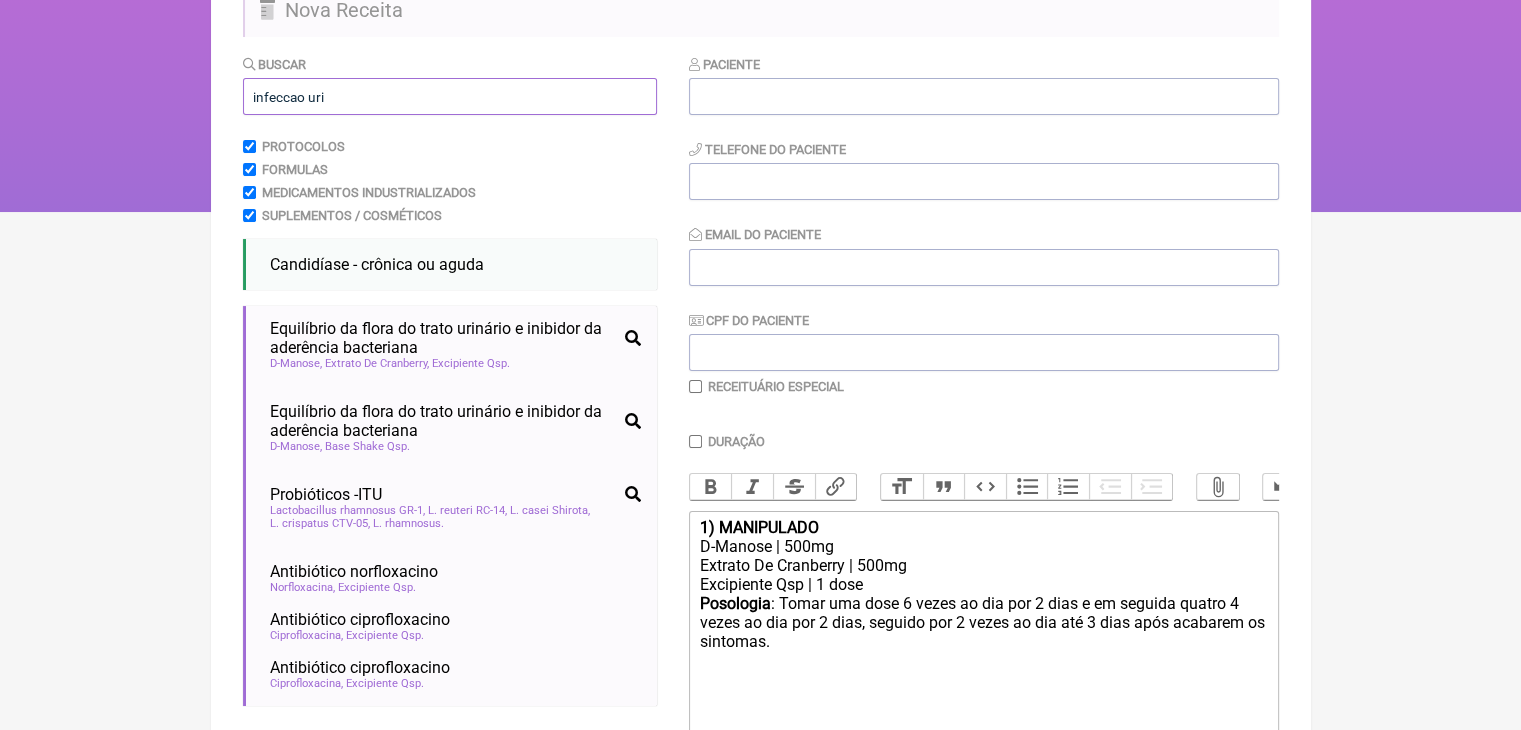 click on "infeccao uri" at bounding box center (450, 96) 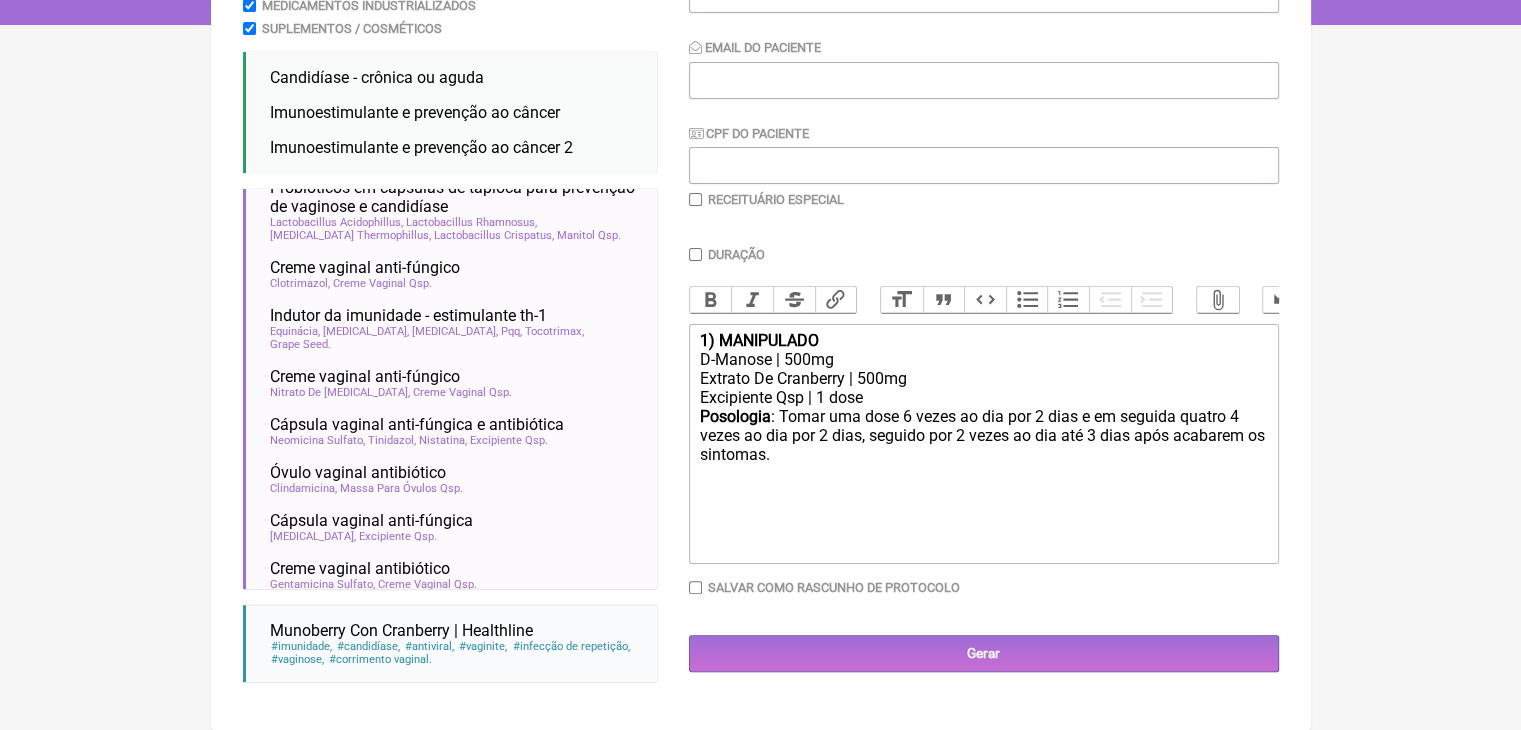 scroll, scrollTop: 560, scrollLeft: 0, axis: vertical 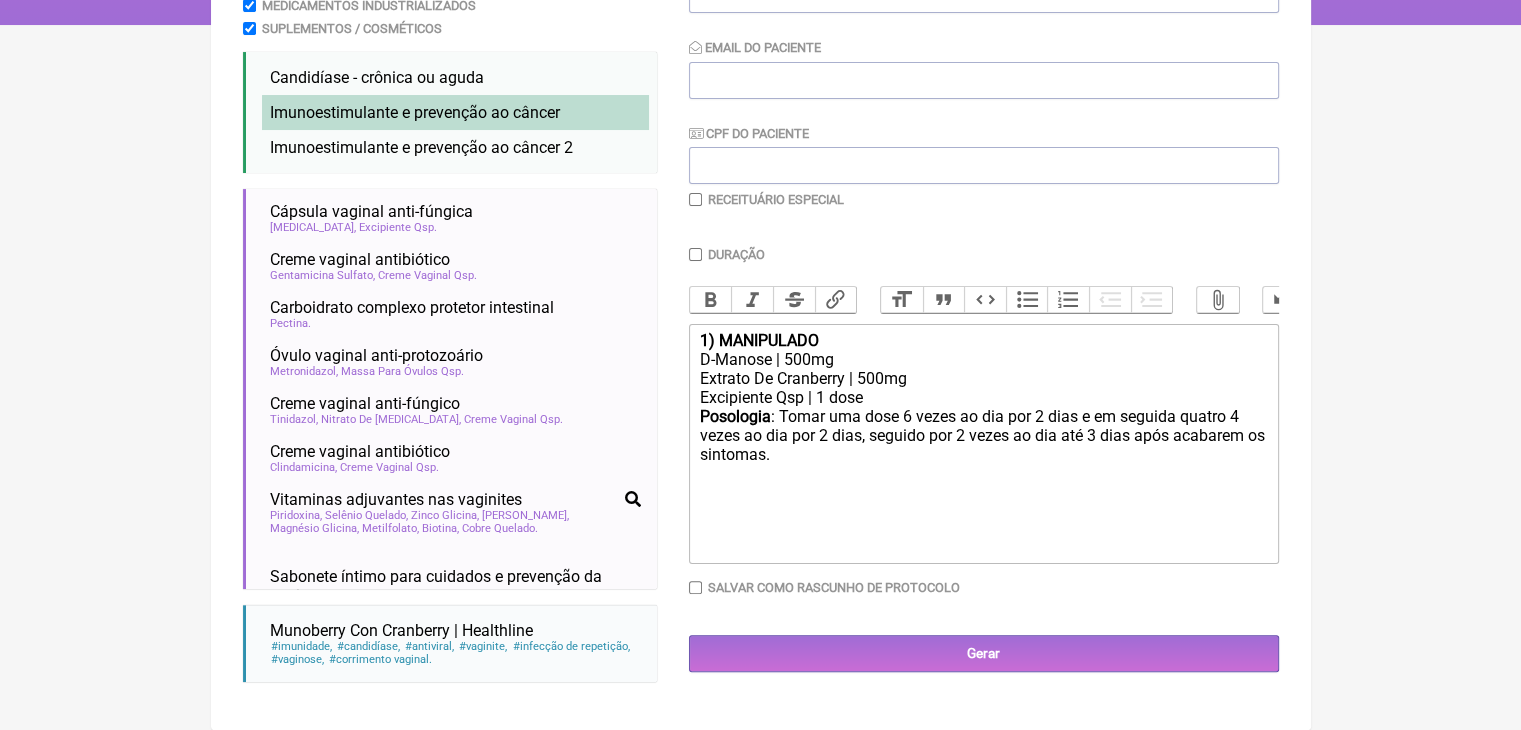type on "candidi" 